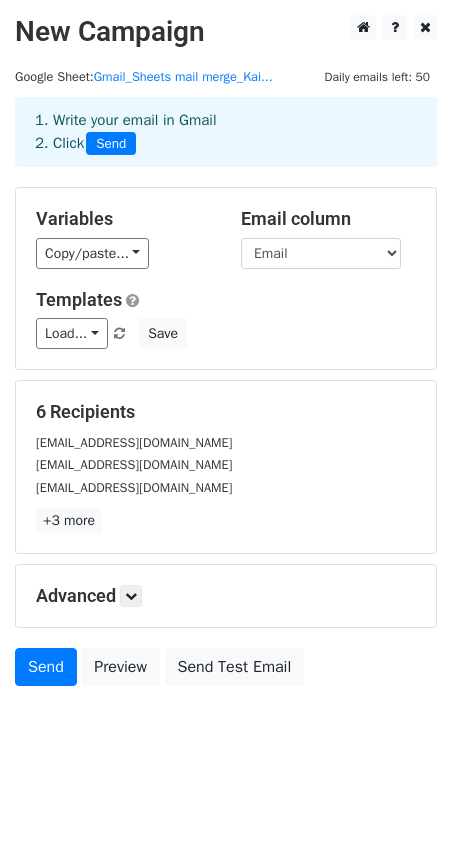 scroll, scrollTop: 0, scrollLeft: 0, axis: both 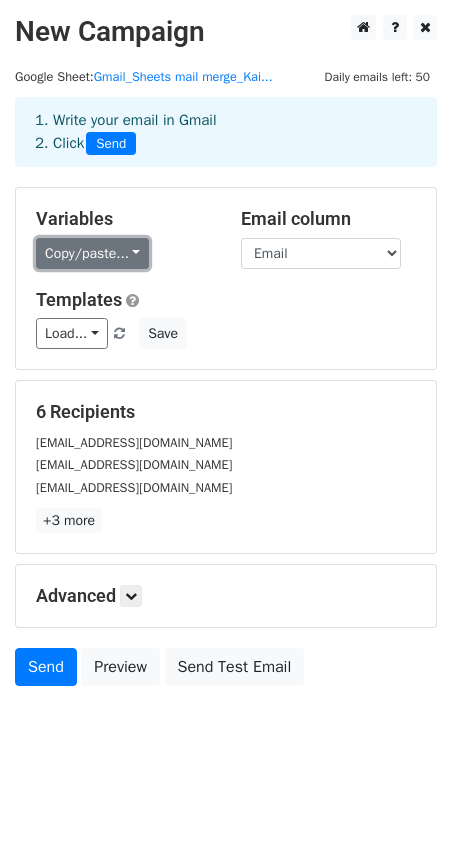 click on "Copy/paste..." at bounding box center (92, 253) 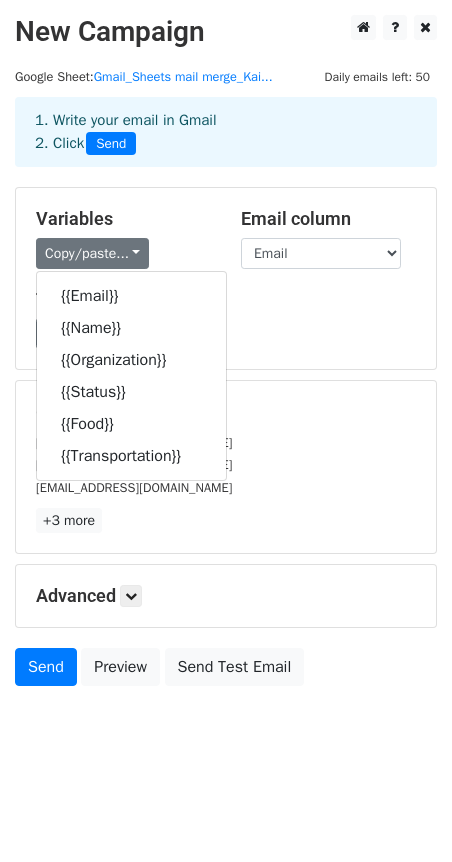 click on "Variables
Copy/paste...
{{Email}}
{{Name}}
{{Organization}}
{{Status}}
{{Food}}
{{Transportation}}
Email column
Email
Name
Organization
Status
Food
Transportation
Templates
Load...
No templates saved
Save" at bounding box center [226, 278] 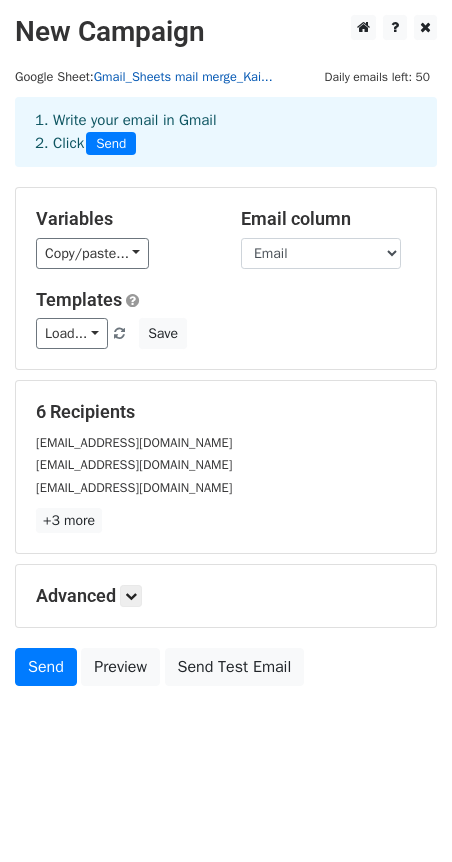 click on "Gmail_Sheets mail merge_Kai..." at bounding box center (183, 77) 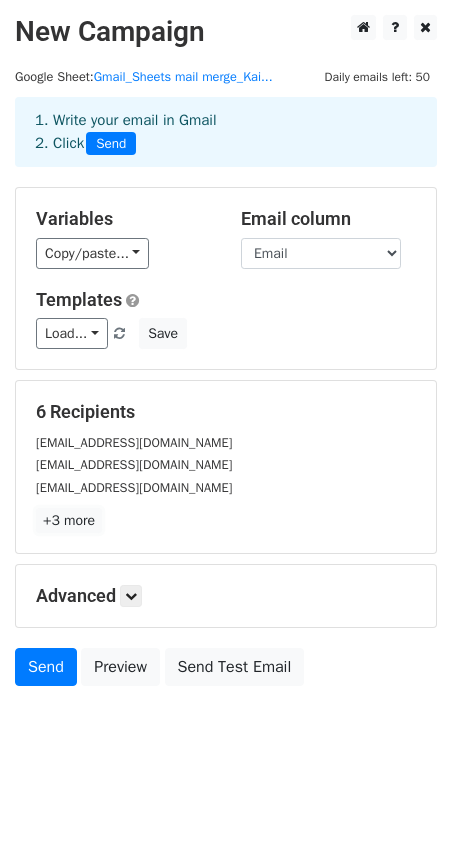 click on "+3 more" at bounding box center (69, 520) 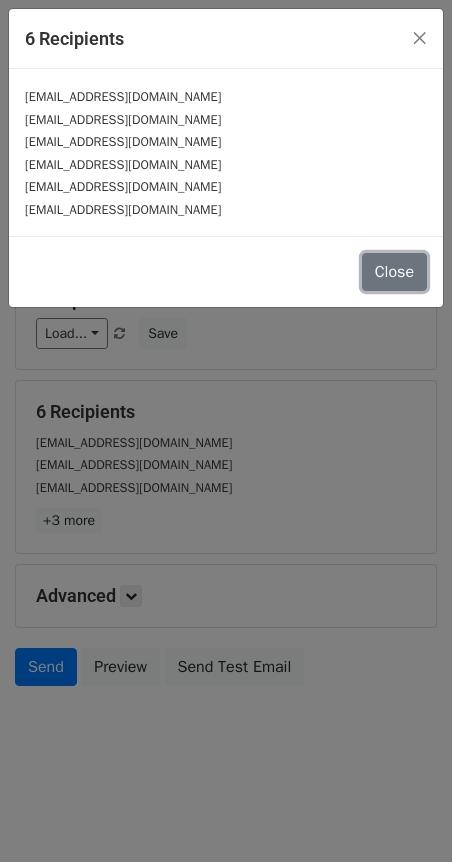 click on "Close" at bounding box center (394, 272) 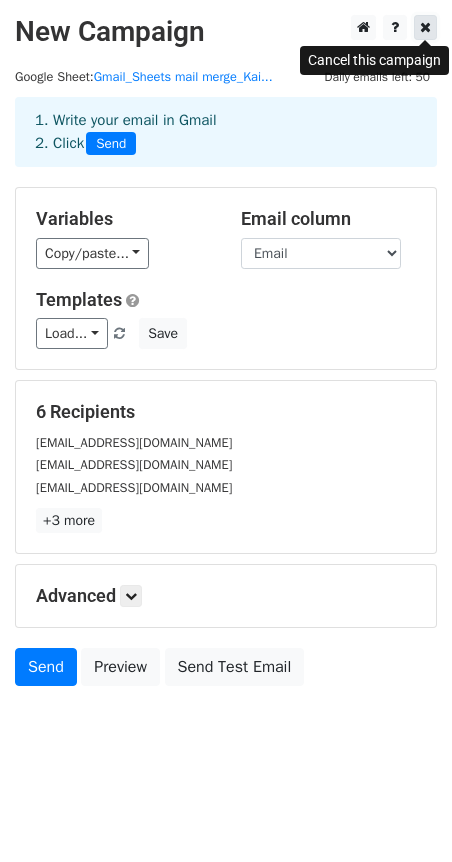 click at bounding box center (425, 27) 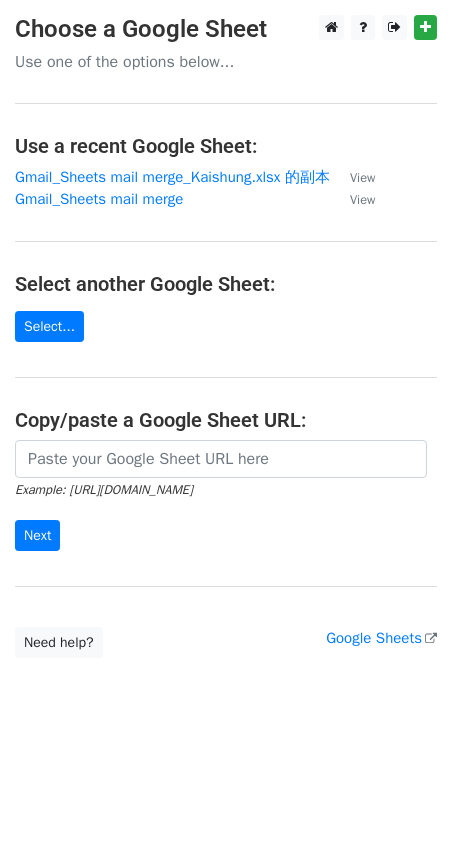 scroll, scrollTop: 0, scrollLeft: 0, axis: both 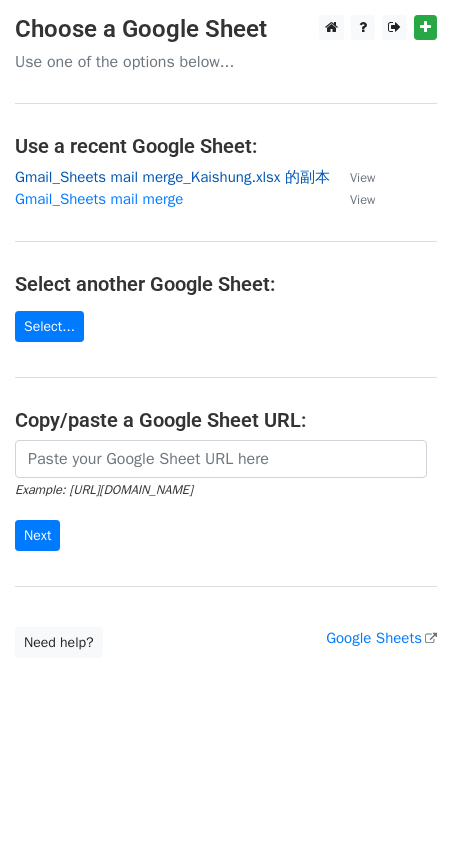 click on "Gmail_Sheets mail merge_Kaishung.xlsx 的副本" at bounding box center (172, 177) 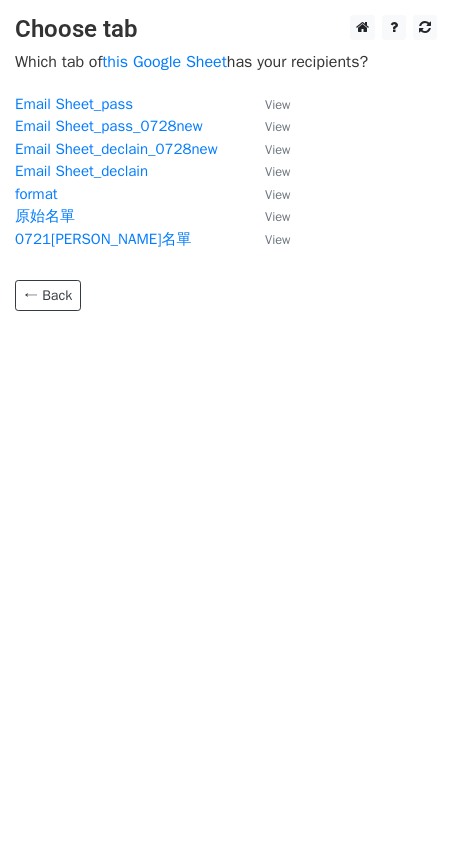 scroll, scrollTop: 0, scrollLeft: 0, axis: both 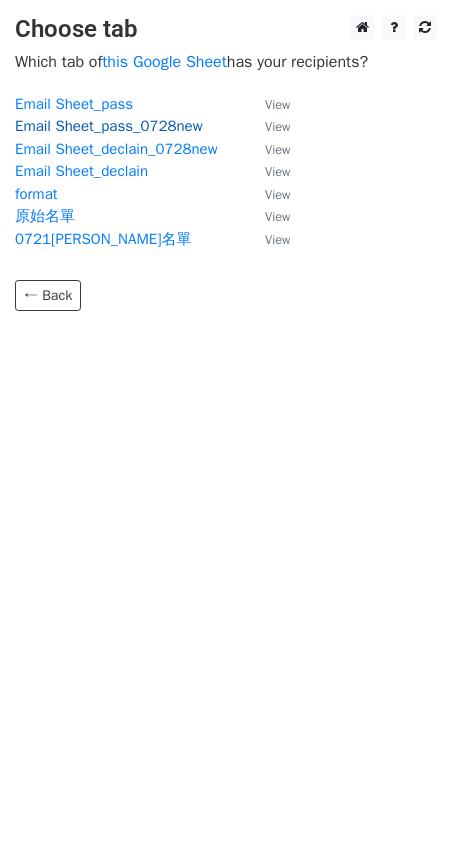 click on "Email Sheet_pass_0728new" at bounding box center (109, 126) 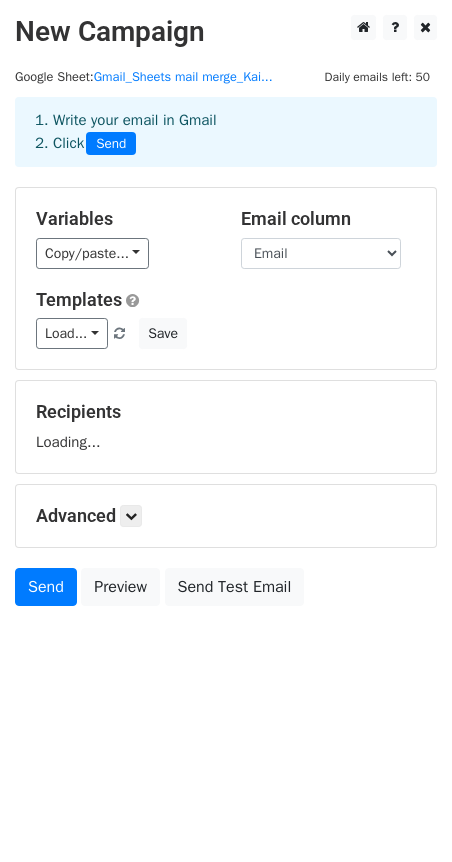 scroll, scrollTop: 0, scrollLeft: 0, axis: both 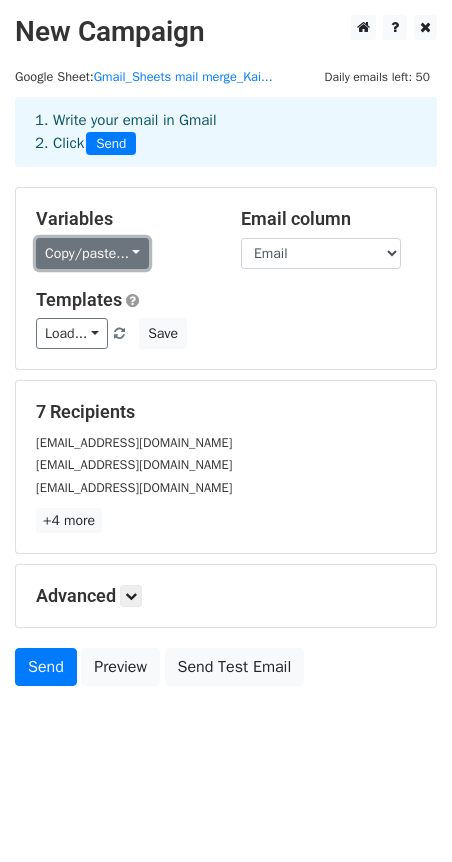 click on "Copy/paste..." at bounding box center [92, 253] 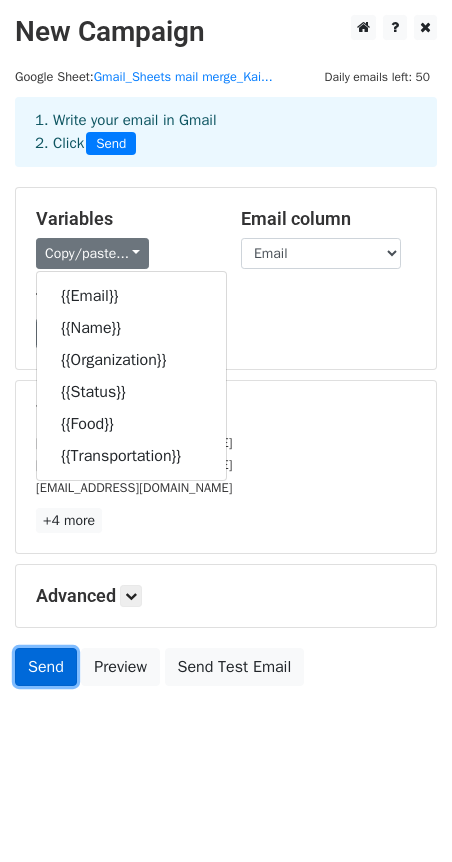 click on "Send" at bounding box center (46, 667) 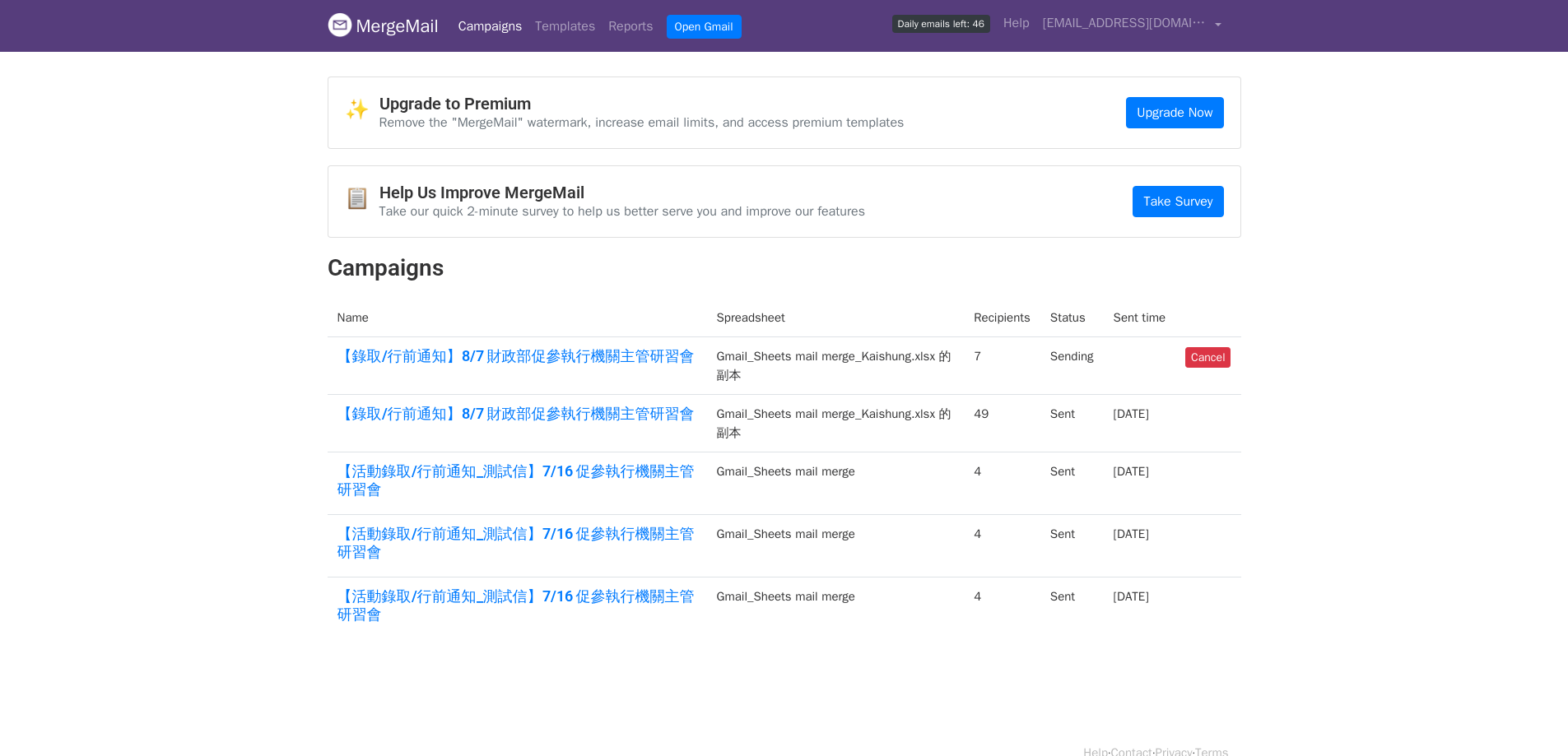 scroll, scrollTop: 0, scrollLeft: 0, axis: both 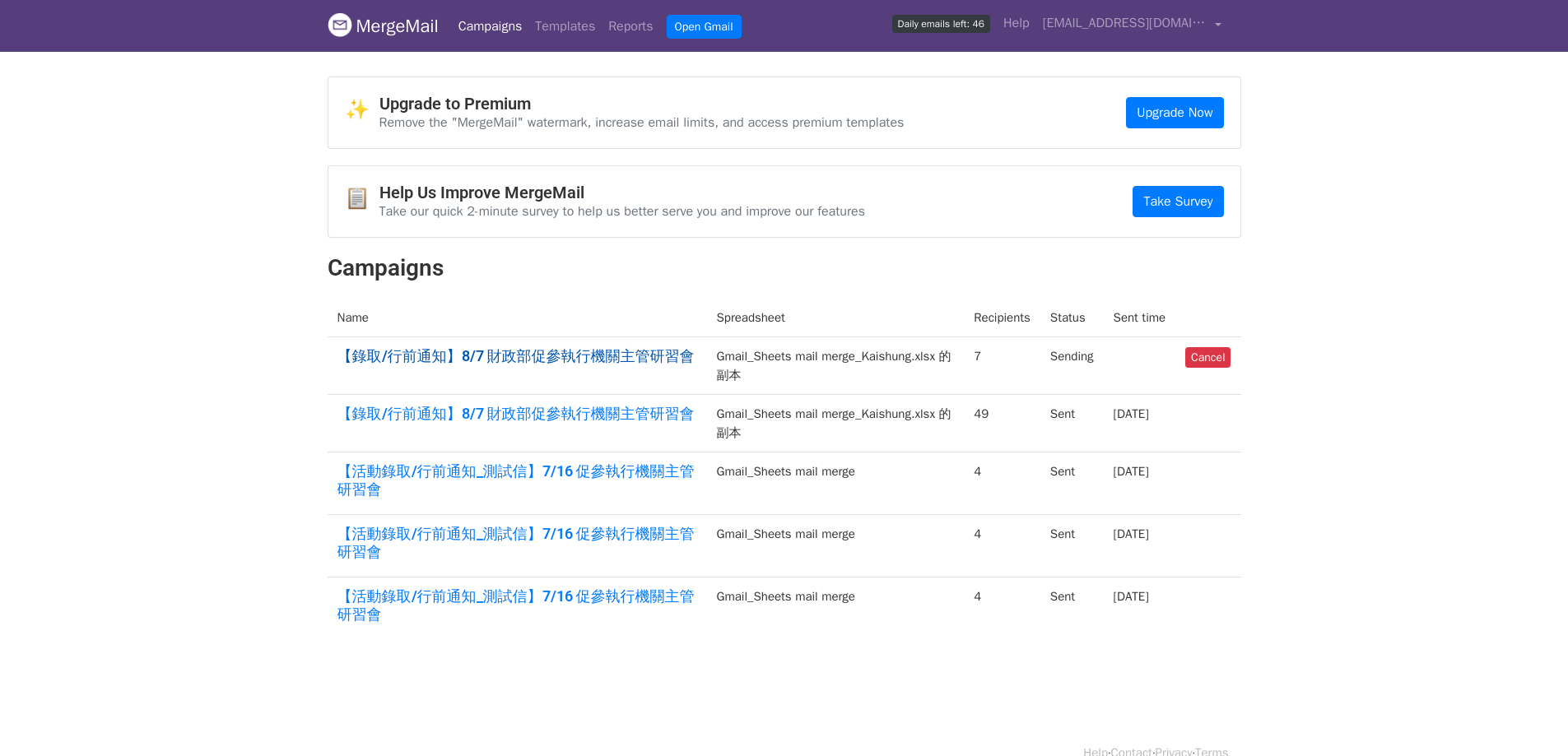 click on "【錄取/行前通知】8/7 財政部促參執行機關主管研習會" at bounding box center [517, 356] 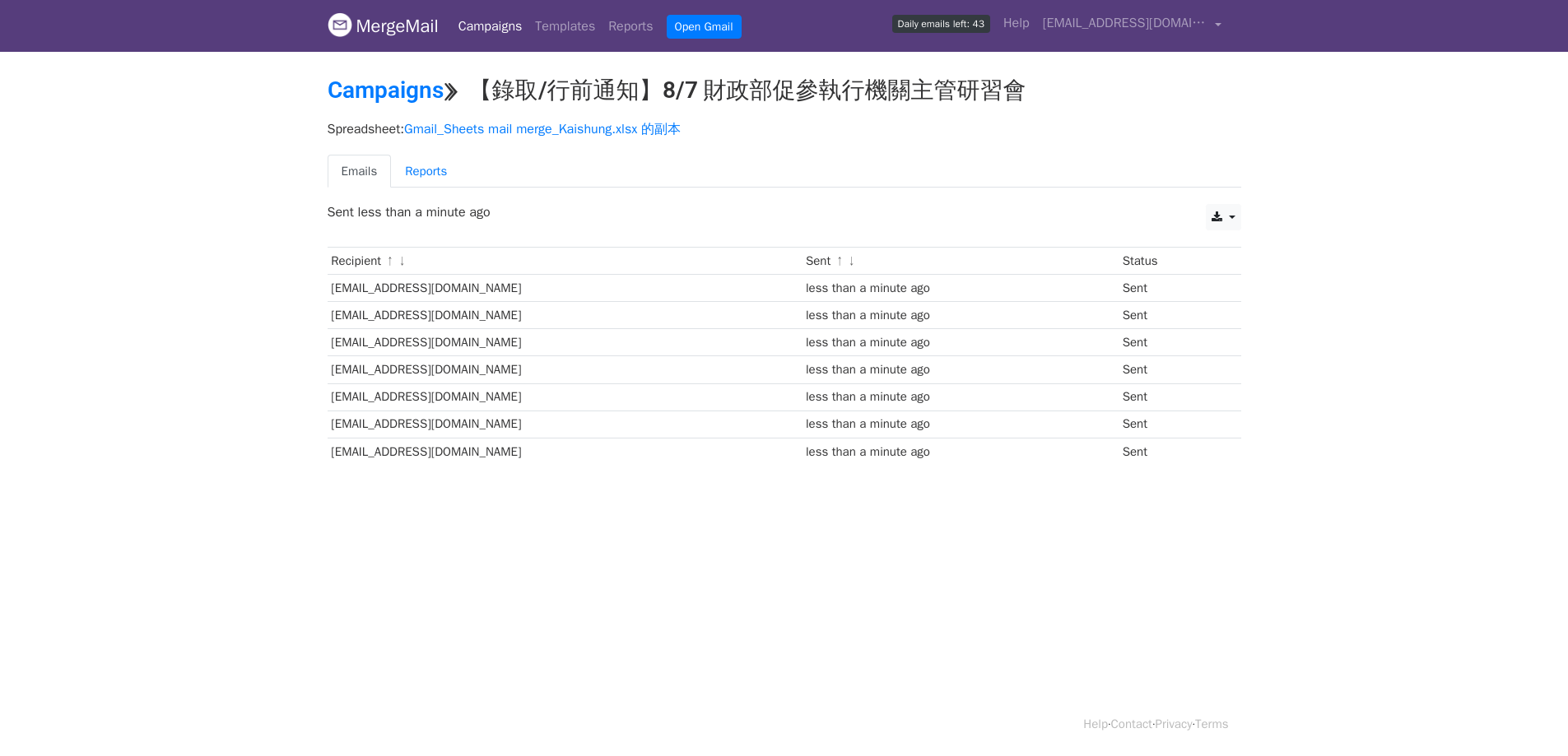 scroll, scrollTop: 0, scrollLeft: 0, axis: both 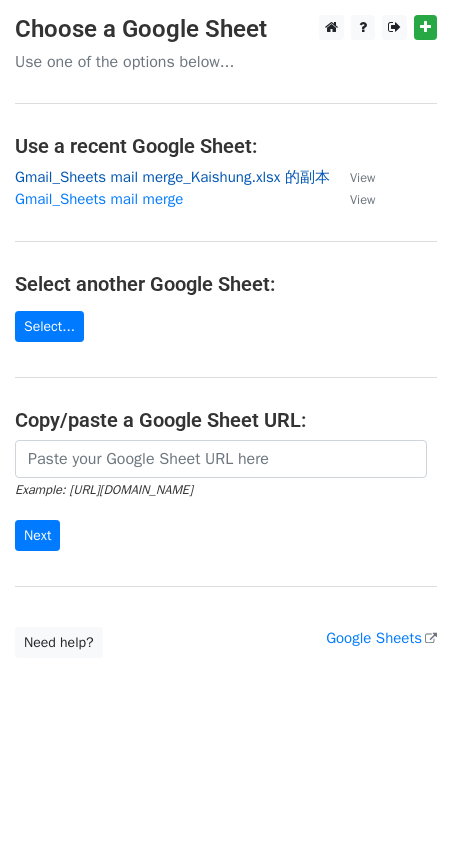 click on "Gmail_Sheets mail merge_Kaishung.xlsx 的副本" at bounding box center (172, 177) 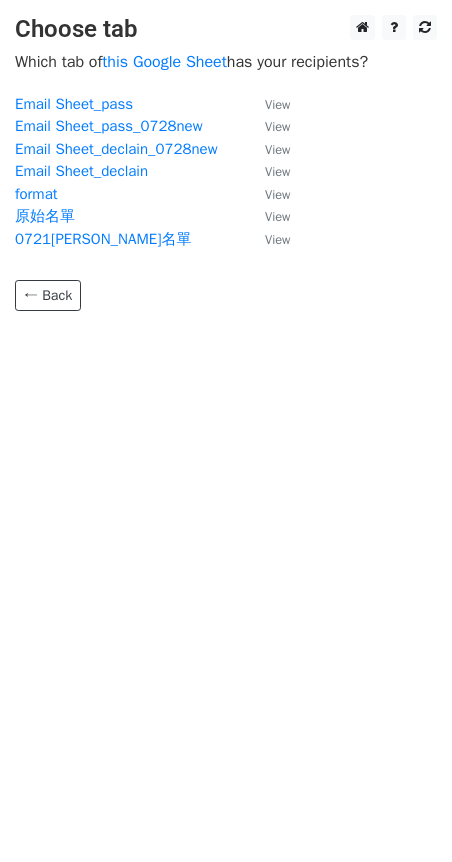 scroll, scrollTop: 0, scrollLeft: 0, axis: both 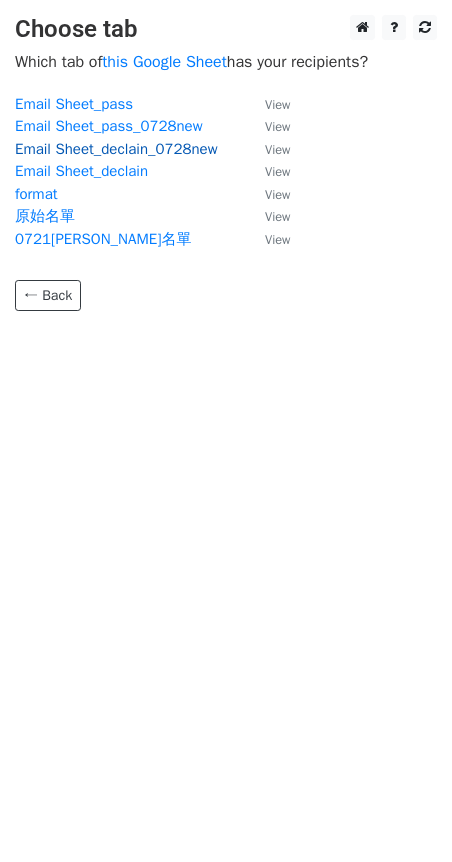 click on "Email Sheet_declain_0728new" at bounding box center [116, 149] 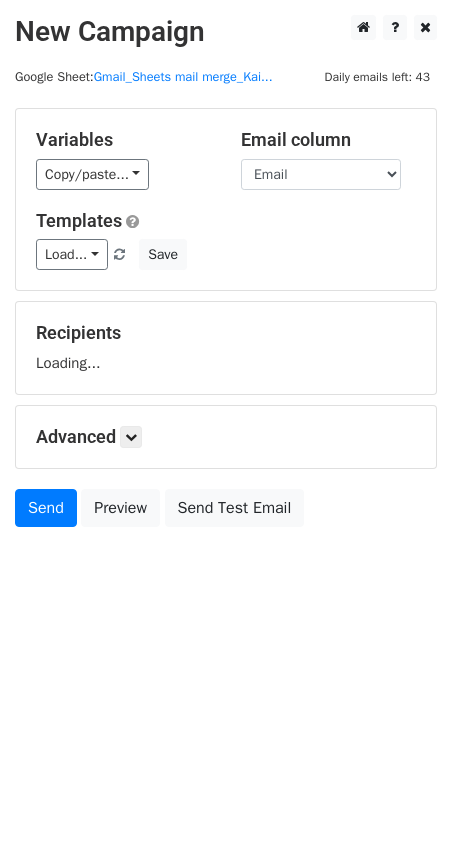scroll, scrollTop: 0, scrollLeft: 0, axis: both 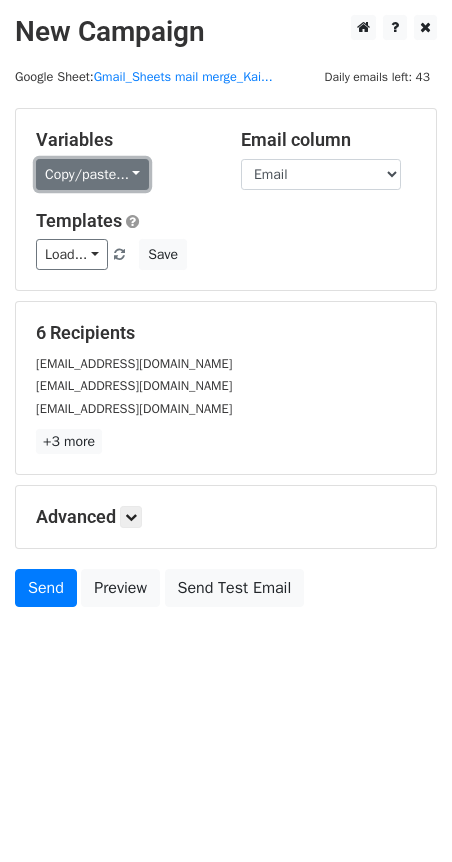 click on "Copy/paste..." at bounding box center [92, 174] 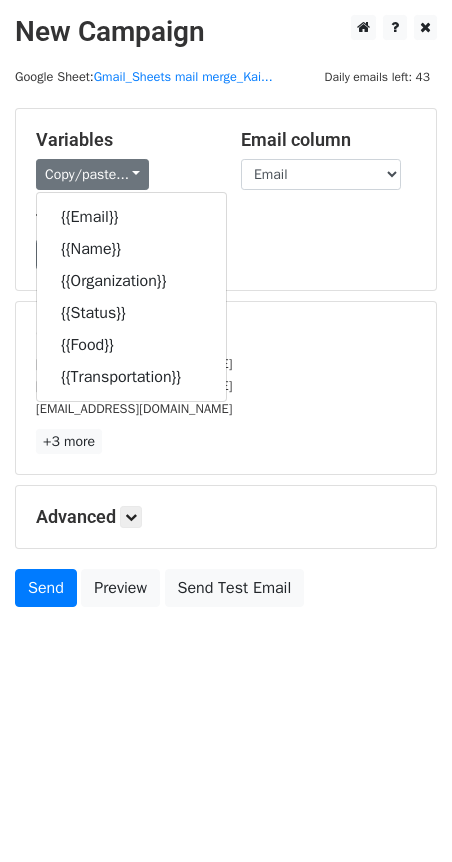 click on "april88011@taichung.gov.tw" at bounding box center (226, 385) 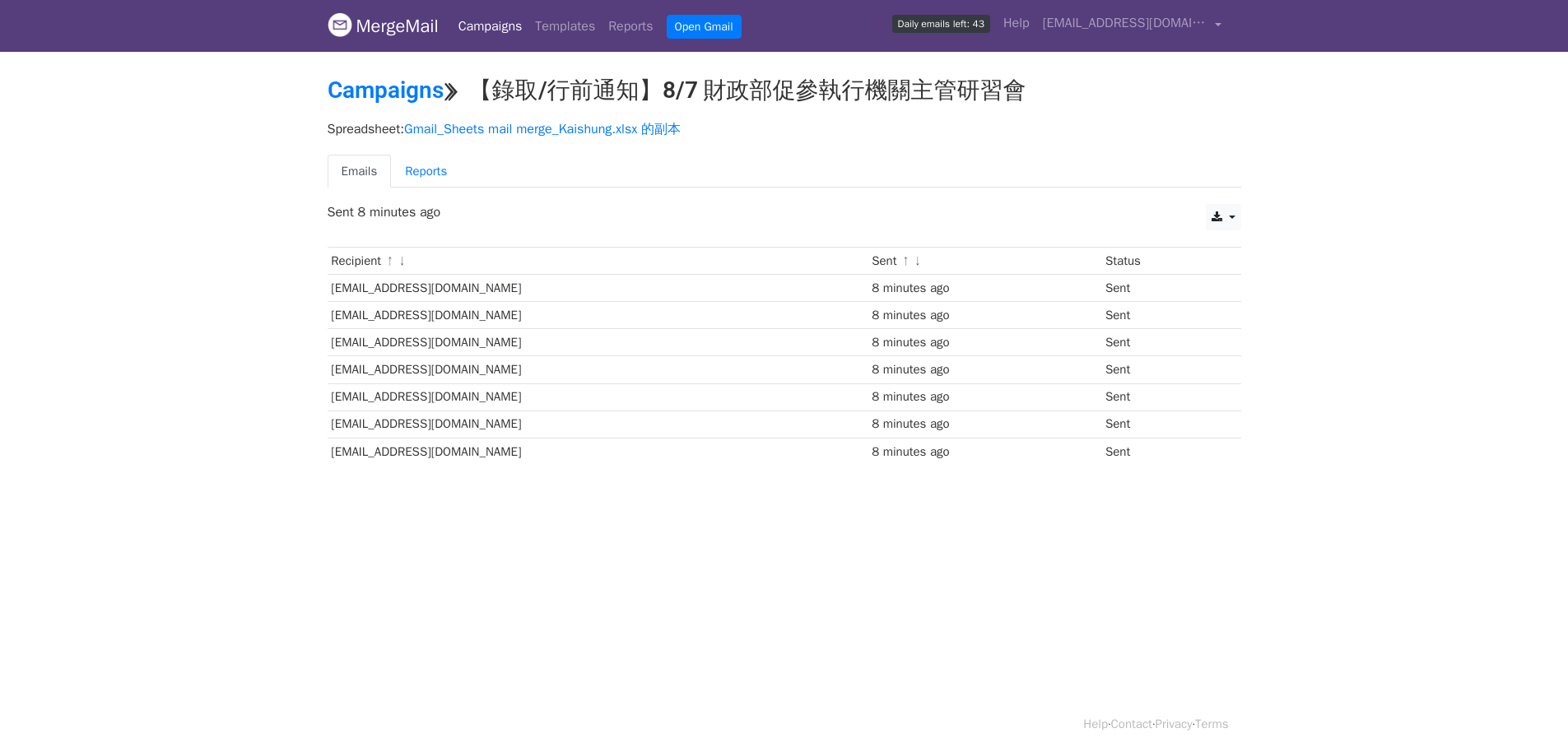 scroll, scrollTop: 0, scrollLeft: 0, axis: both 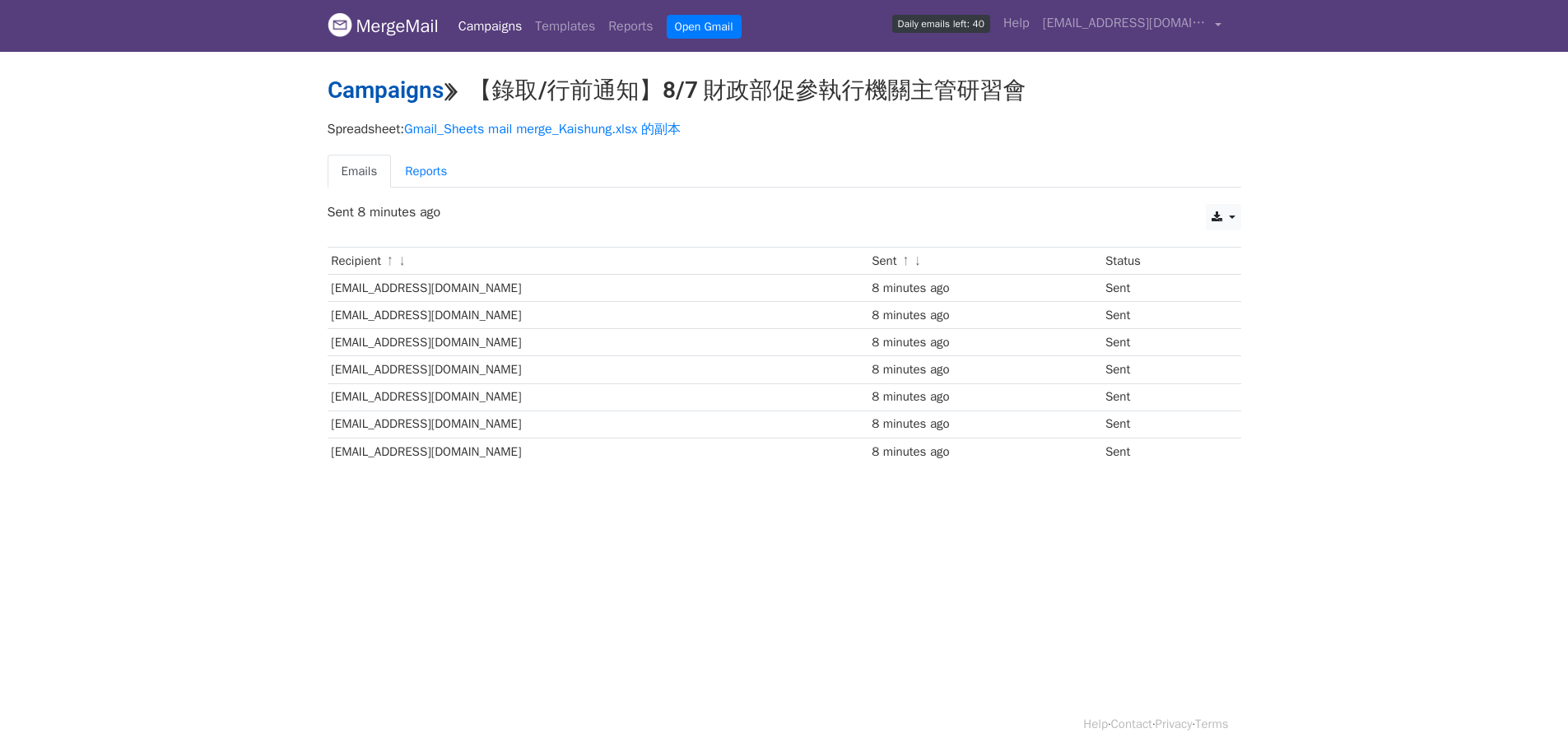 click on "Campaigns" at bounding box center [385, 90] 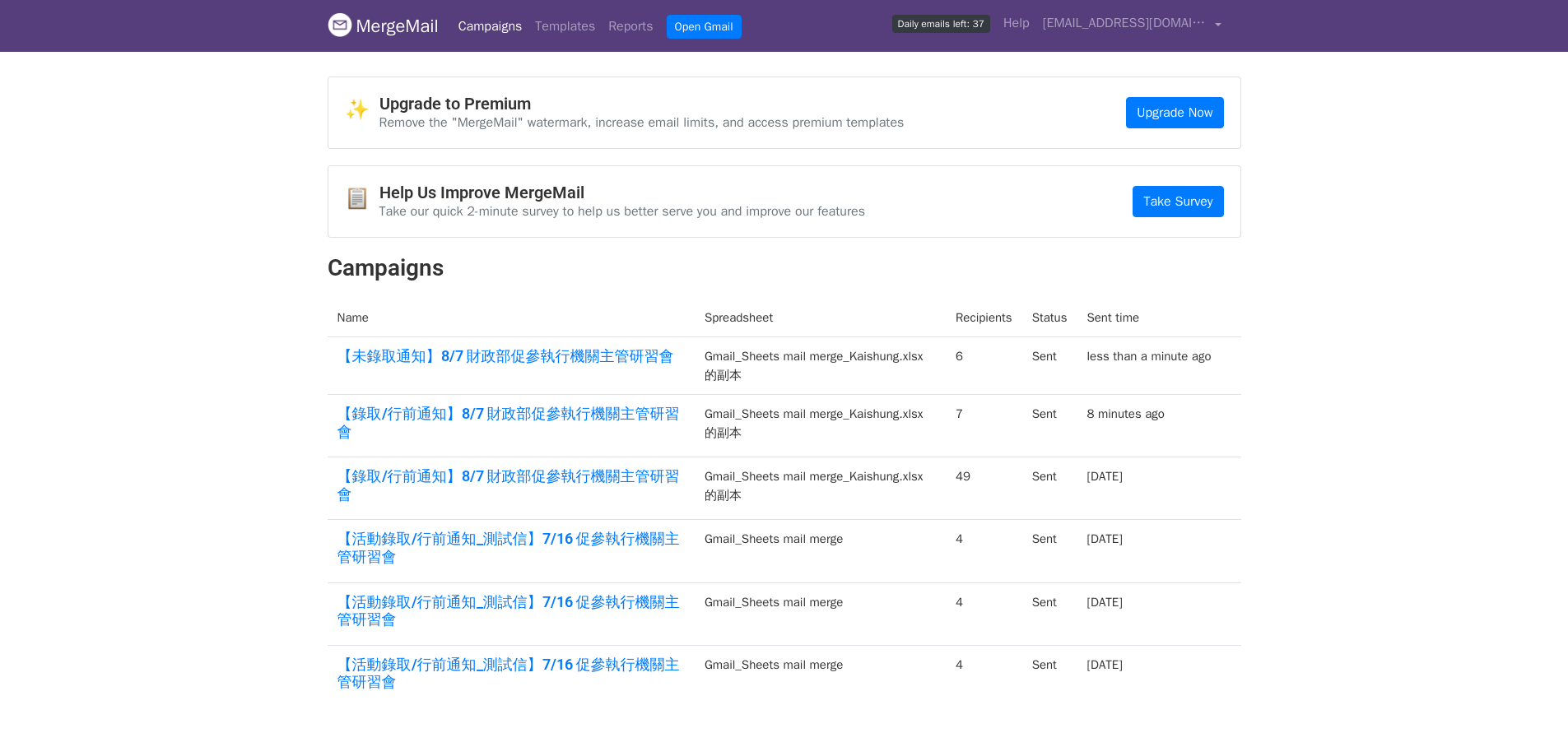 scroll, scrollTop: 0, scrollLeft: 0, axis: both 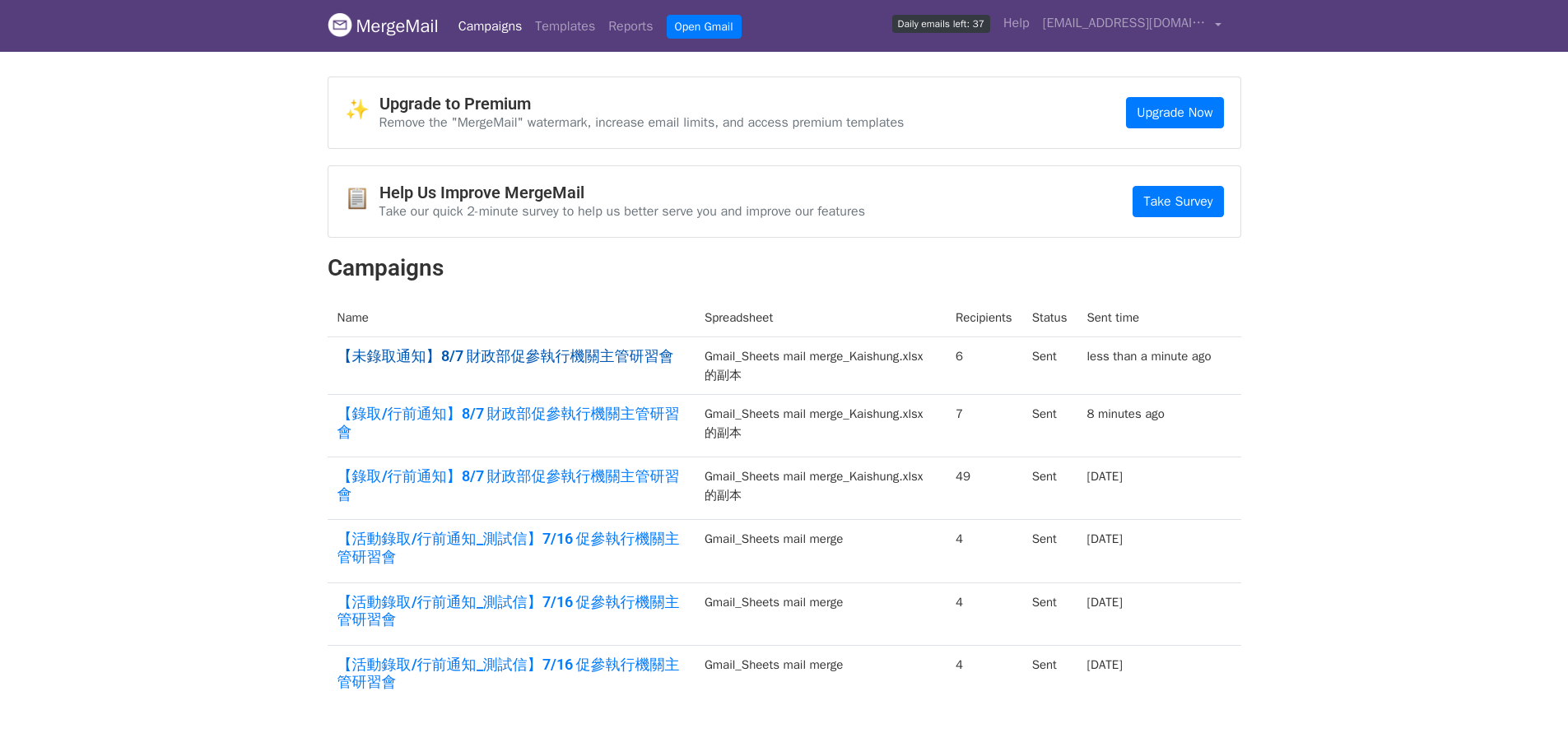 click on "【未錄取通知】8/7 財政部促參執行機關主管研習會" at bounding box center (511, 356) 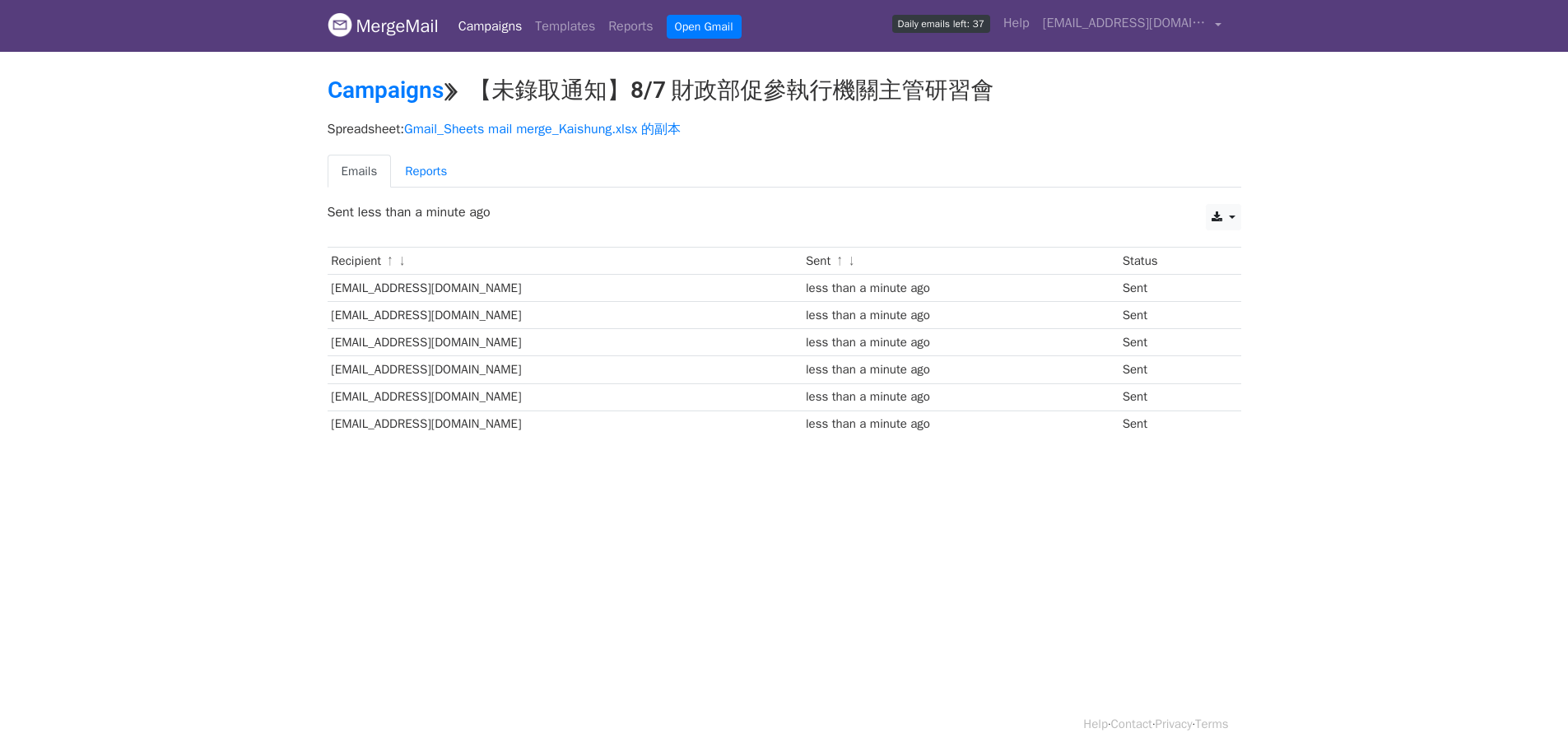 scroll, scrollTop: 0, scrollLeft: 0, axis: both 